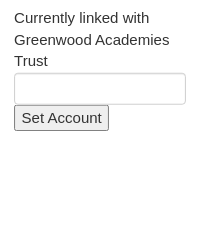 scroll, scrollTop: 0, scrollLeft: 0, axis: both 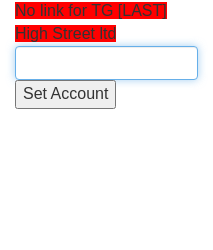 click at bounding box center [106, 63] 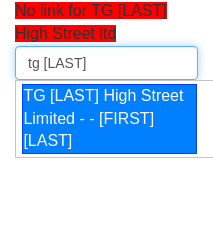 click on "TG [LAST] High Street Limited -  - [FIRST] [LAST]" at bounding box center [109, 119] 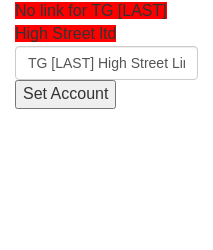 click on "Set Account" at bounding box center (65, 94) 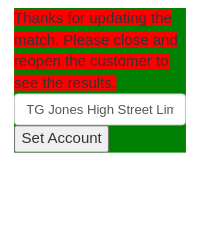 scroll, scrollTop: 0, scrollLeft: 0, axis: both 